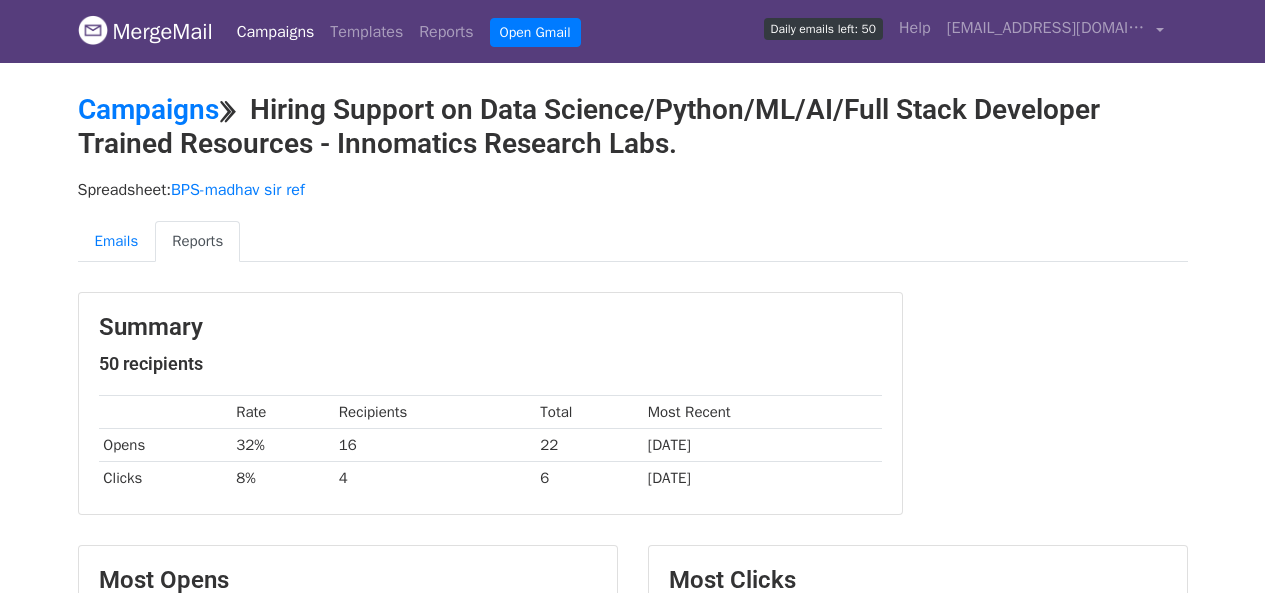 scroll, scrollTop: 0, scrollLeft: 0, axis: both 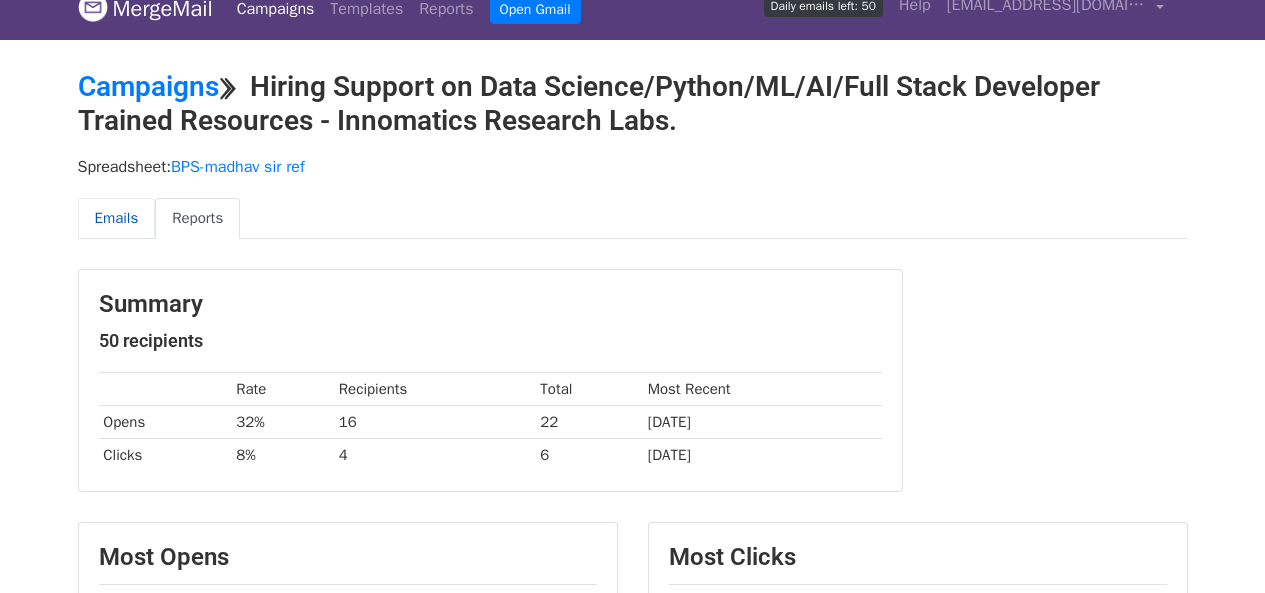 click on "Emails" at bounding box center (117, 218) 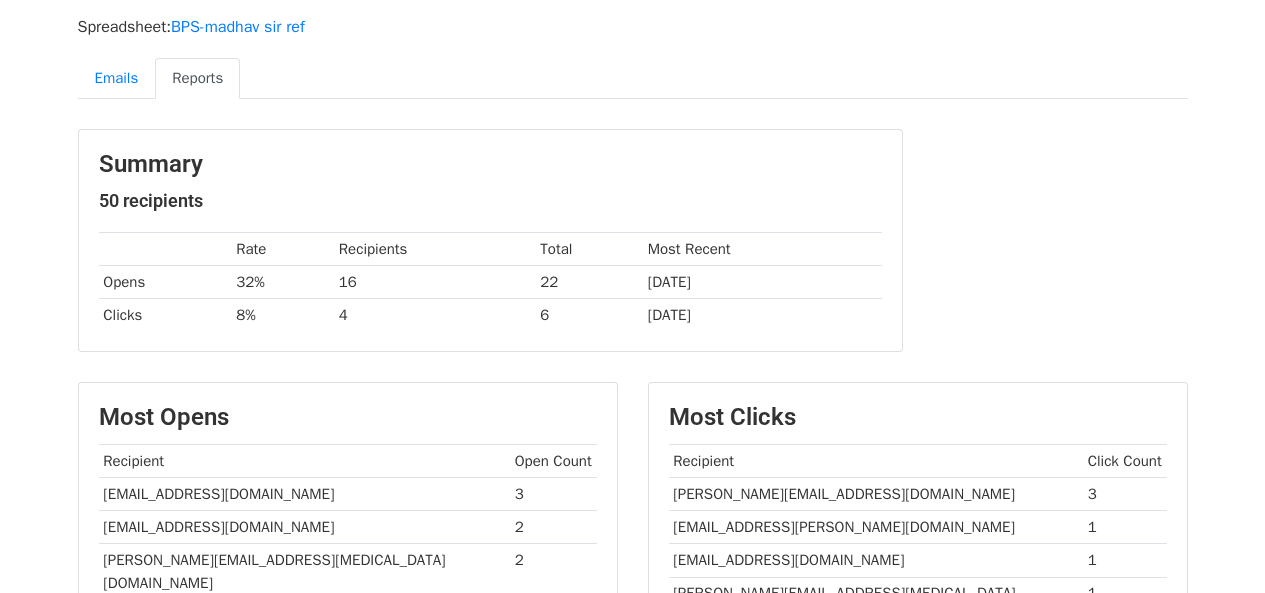 scroll, scrollTop: 0, scrollLeft: 0, axis: both 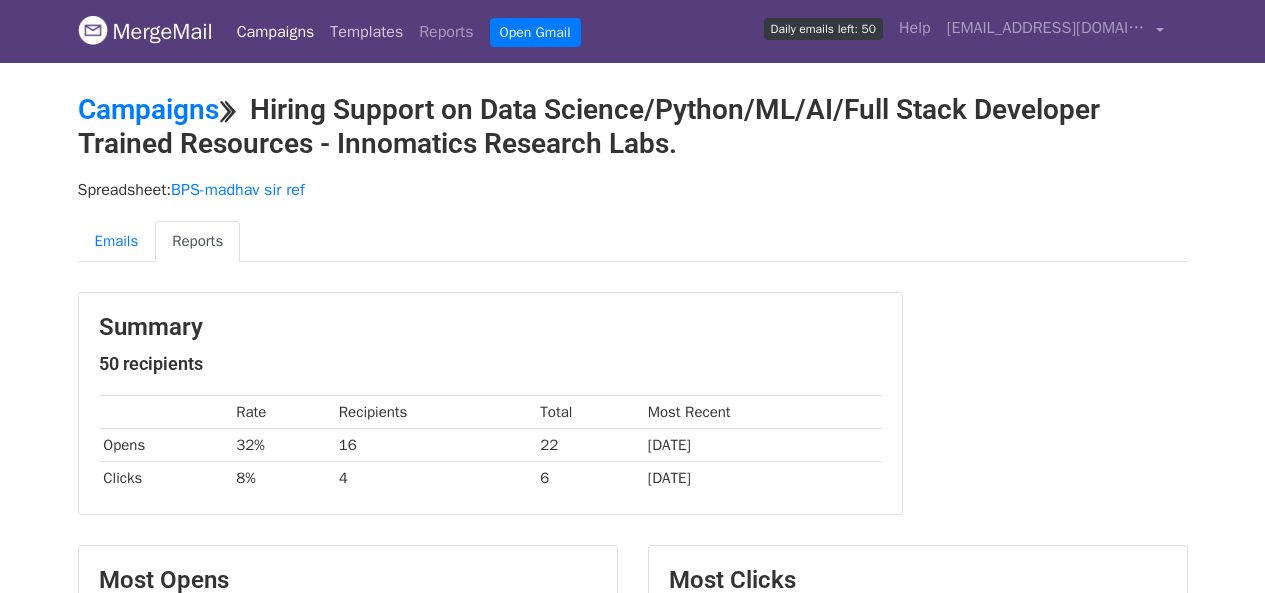 click on "Templates" at bounding box center (366, 32) 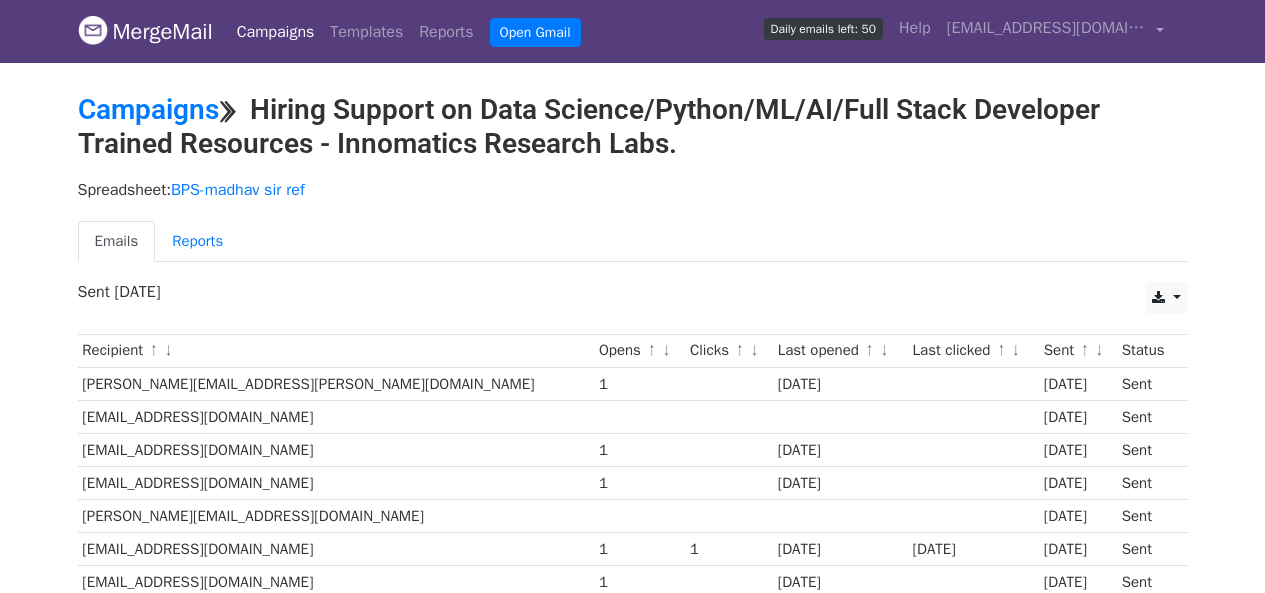 scroll, scrollTop: 0, scrollLeft: 0, axis: both 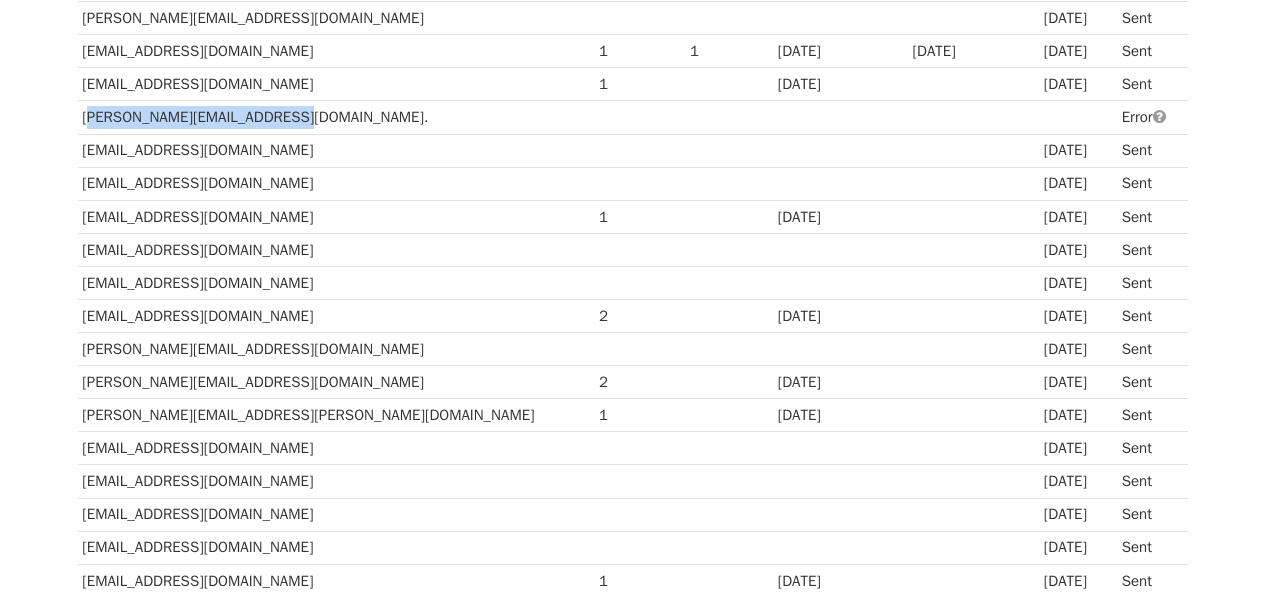 drag, startPoint x: 288, startPoint y: 114, endPoint x: 83, endPoint y: 121, distance: 205.11948 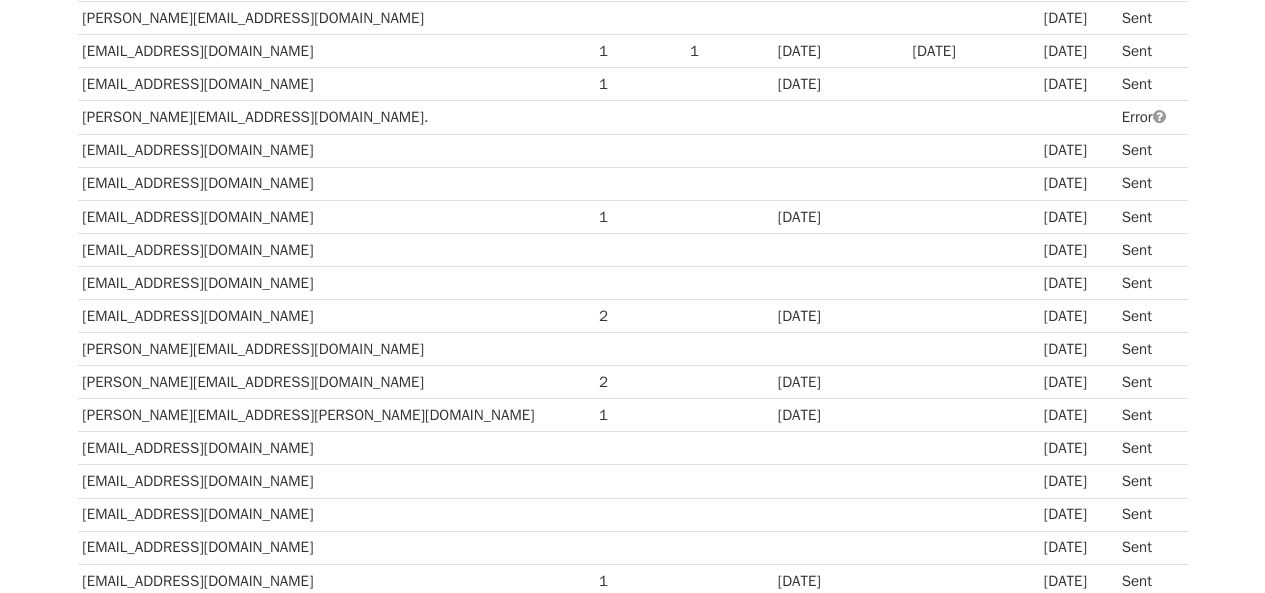 click at bounding box center [840, 349] 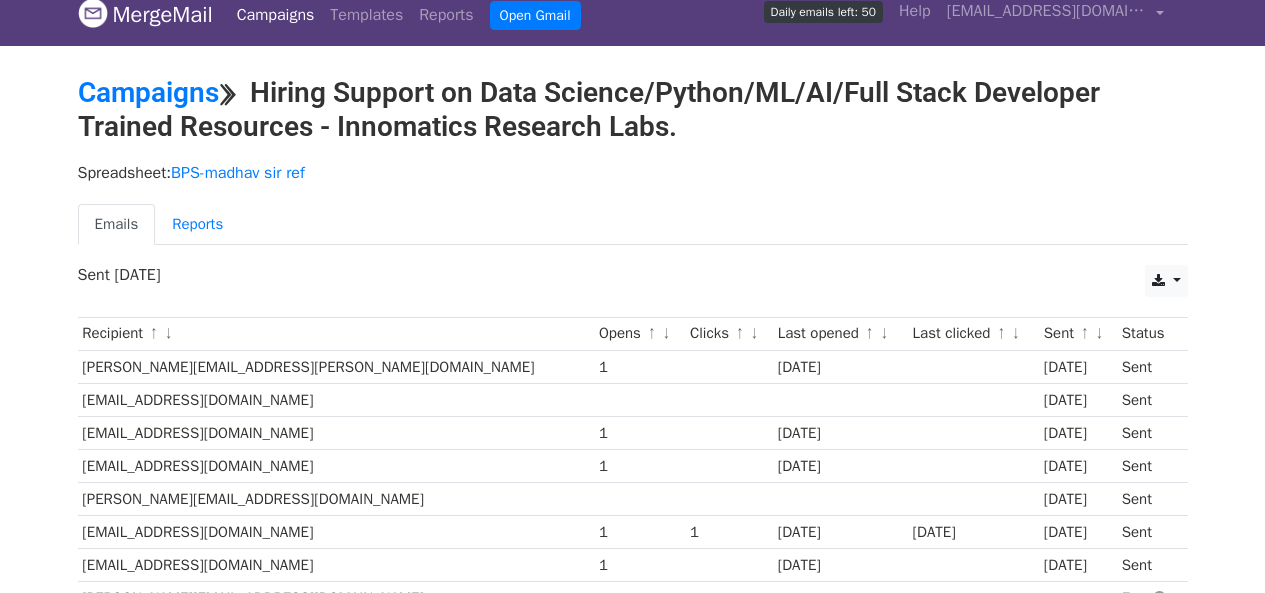 scroll, scrollTop: 0, scrollLeft: 0, axis: both 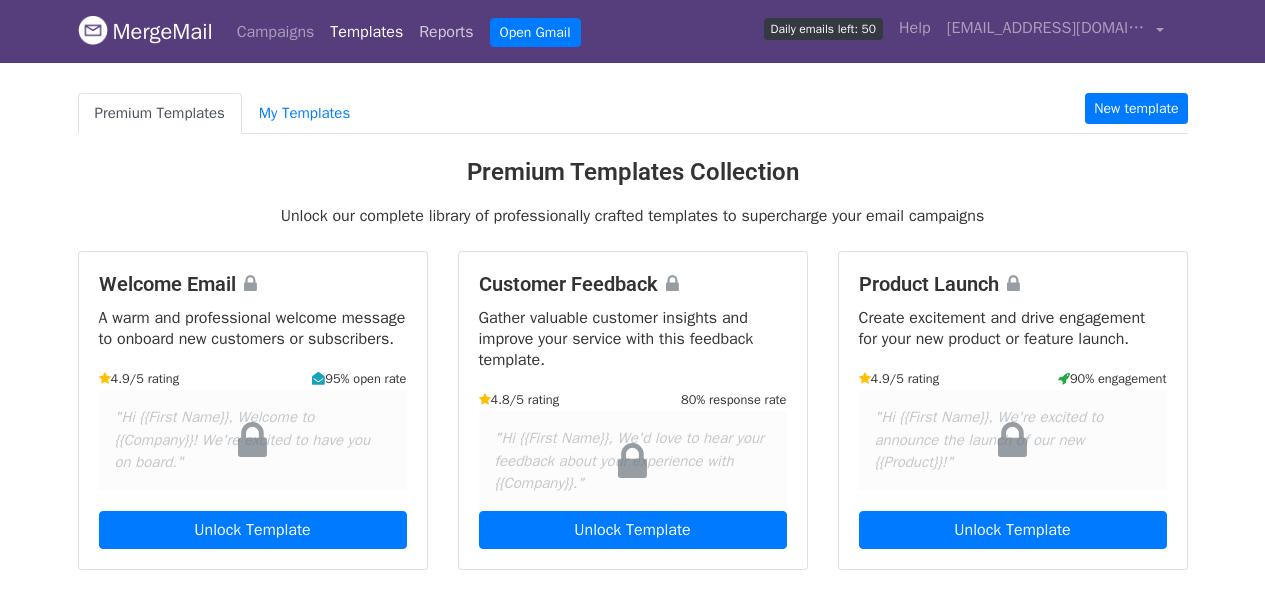 click on "Reports" at bounding box center (446, 32) 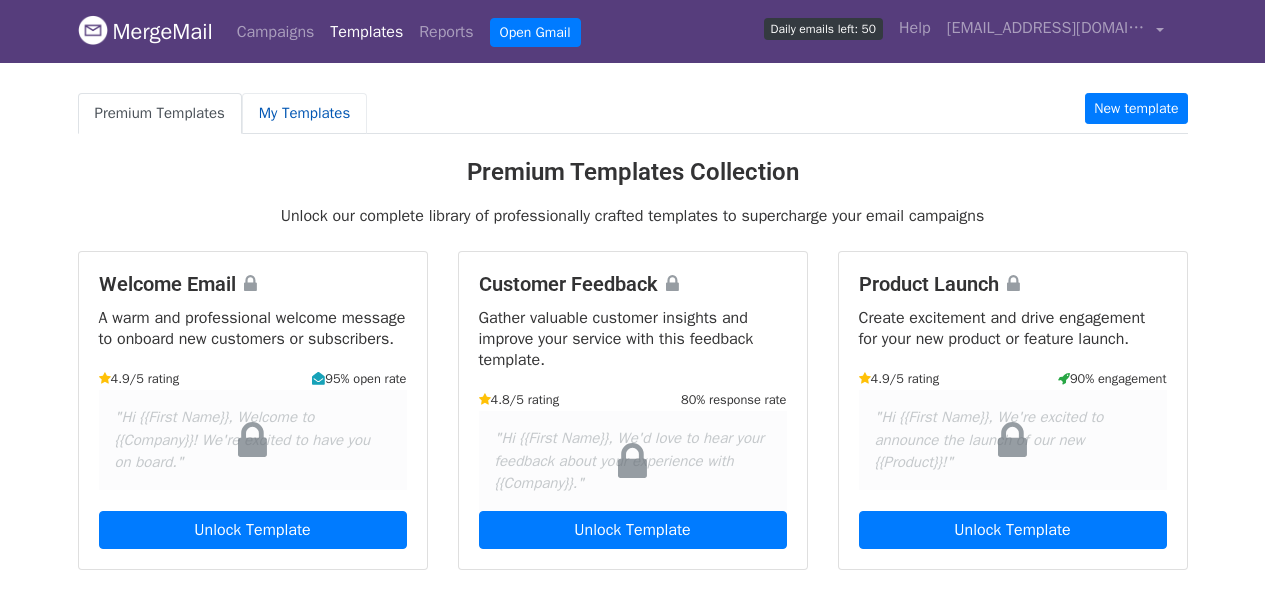 click on "My Templates" at bounding box center [304, 113] 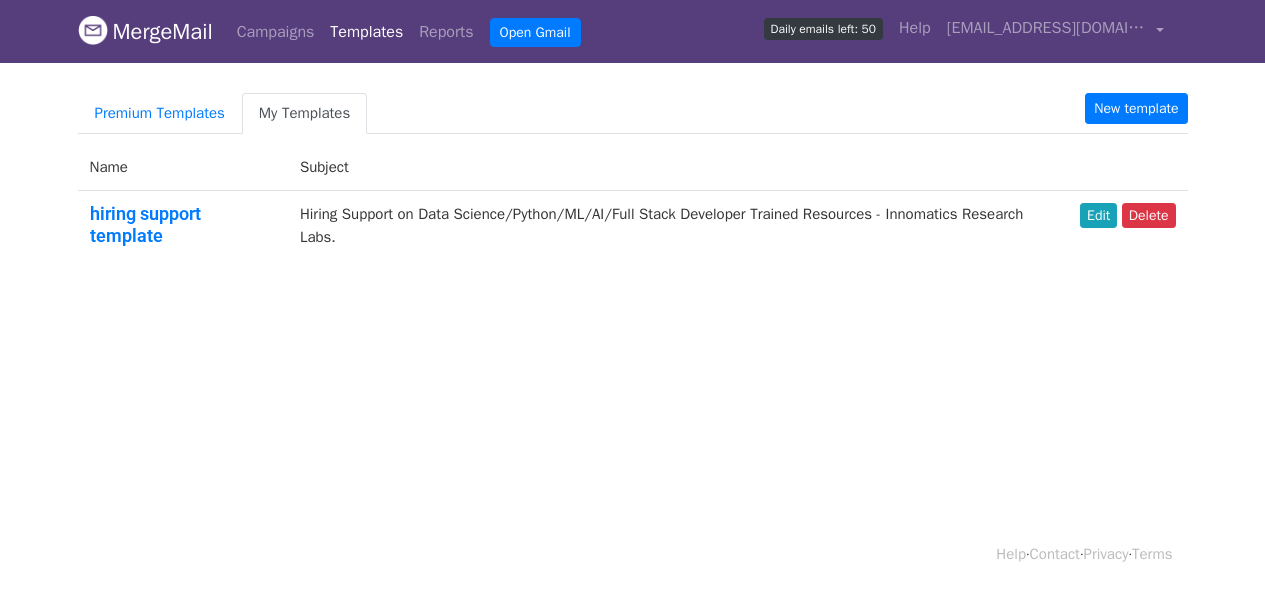 scroll, scrollTop: 0, scrollLeft: 0, axis: both 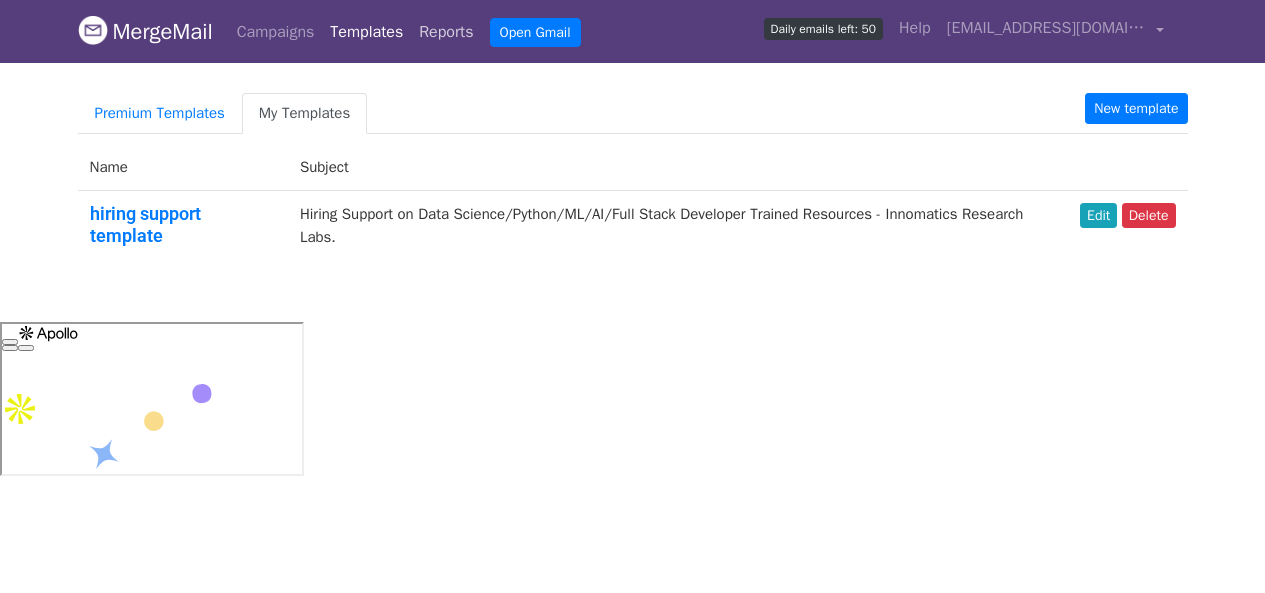 click on "Reports" at bounding box center [446, 32] 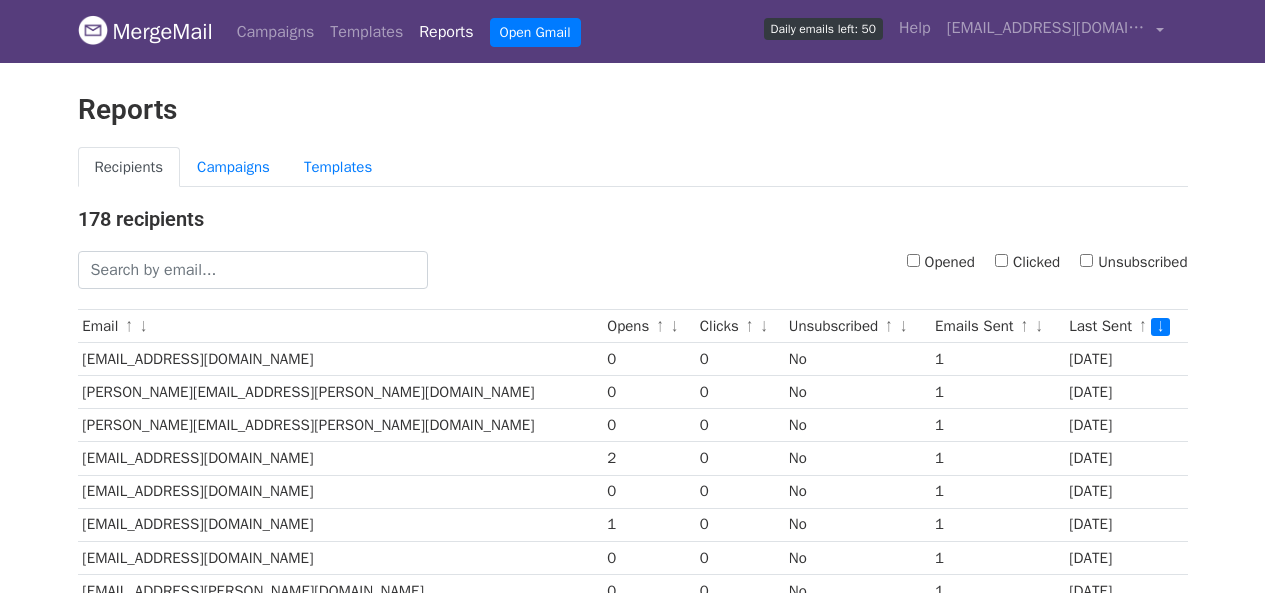 scroll, scrollTop: 0, scrollLeft: 0, axis: both 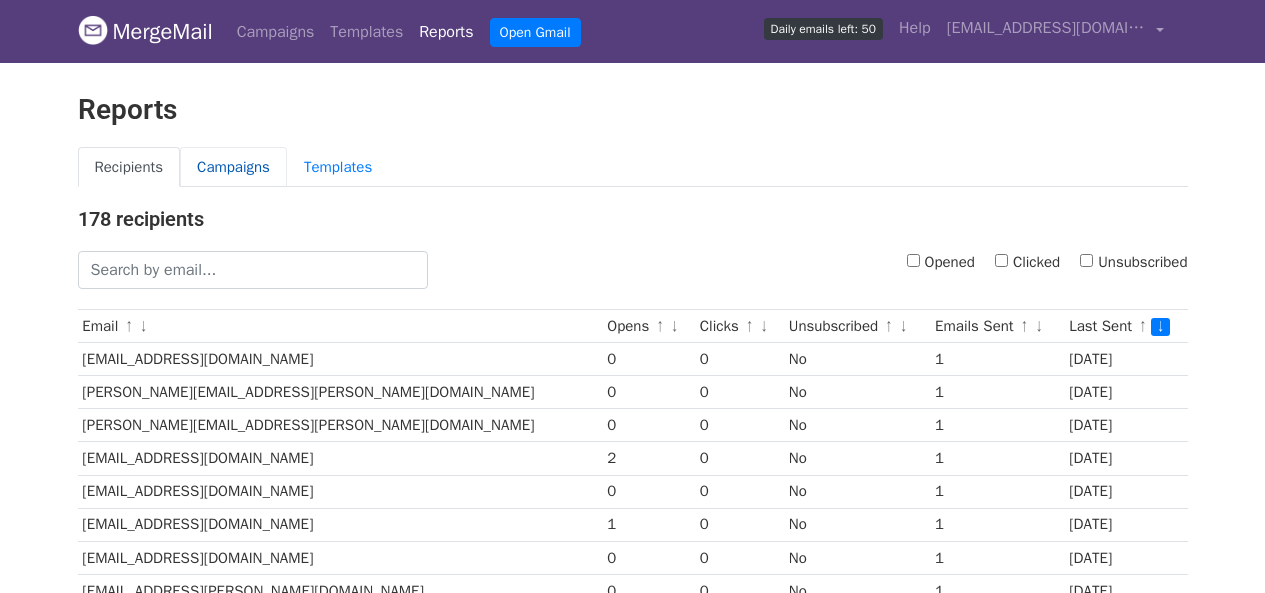 click on "Campaigns" at bounding box center (233, 167) 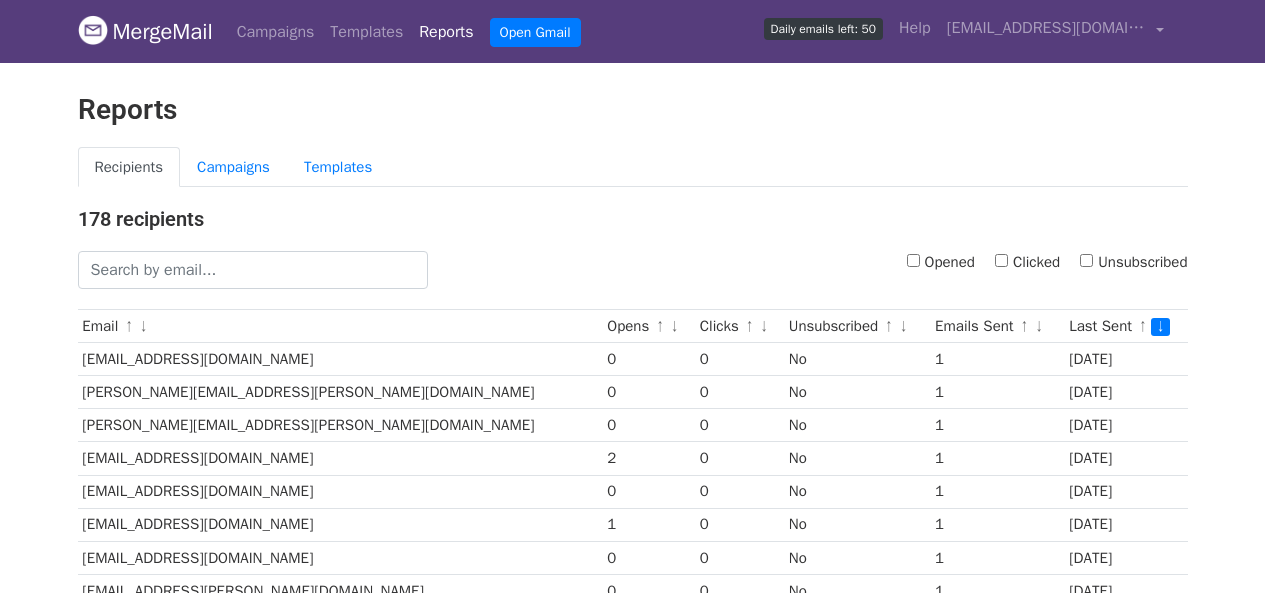 scroll, scrollTop: 0, scrollLeft: 0, axis: both 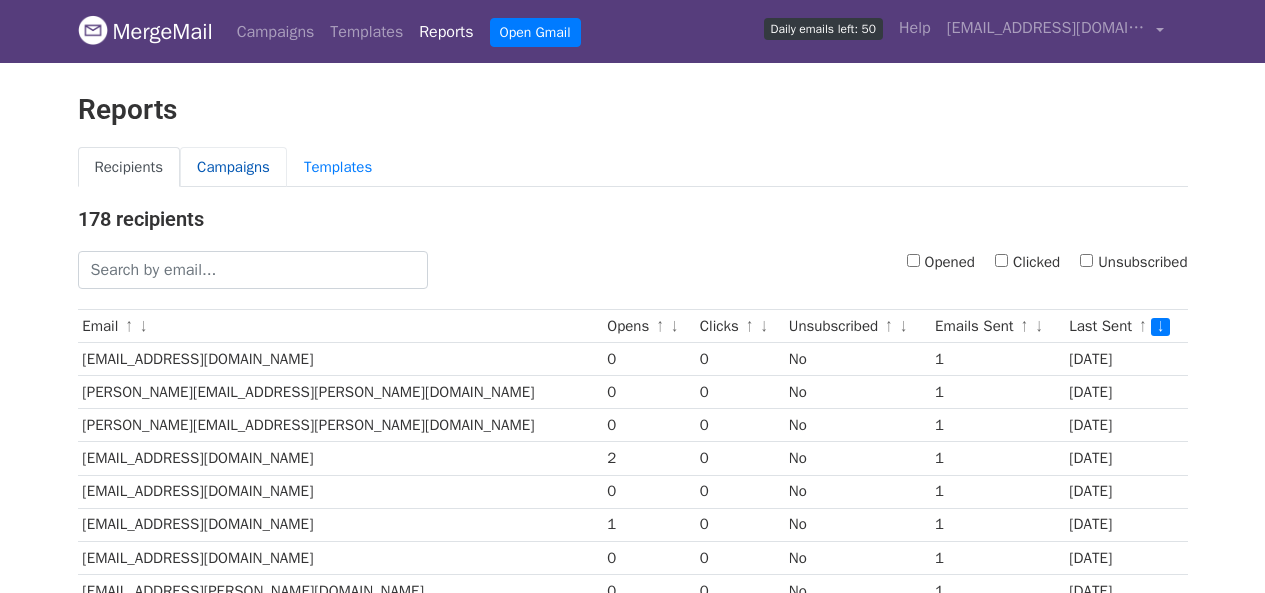 click on "Campaigns" at bounding box center (233, 167) 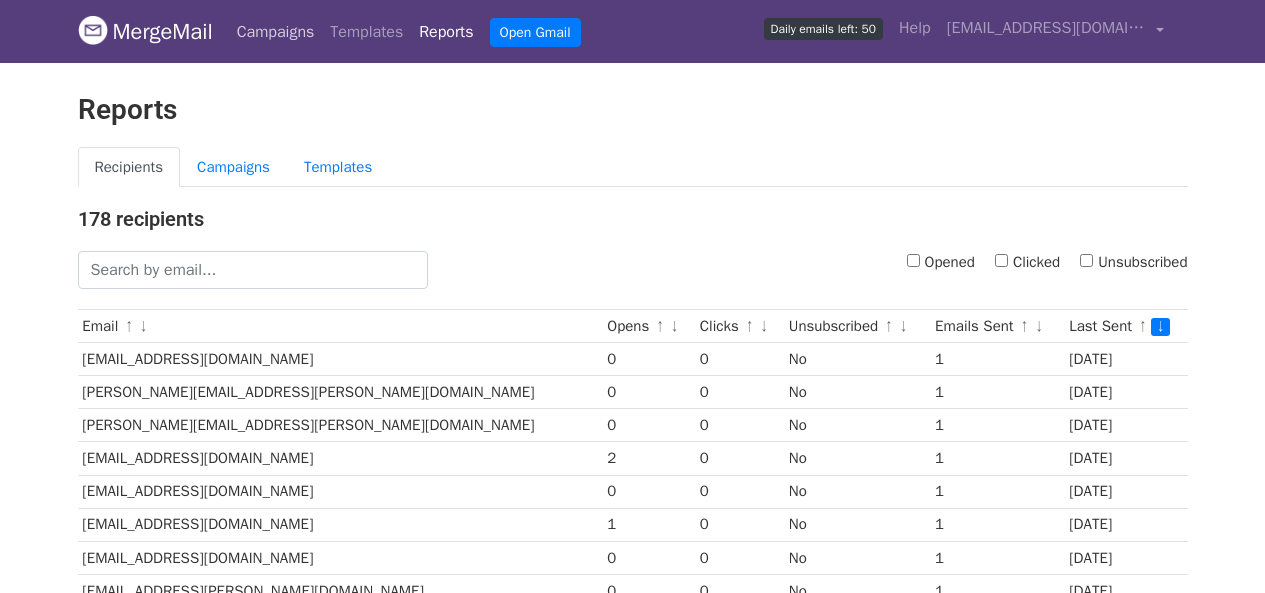 click on "Campaigns" at bounding box center [276, 32] 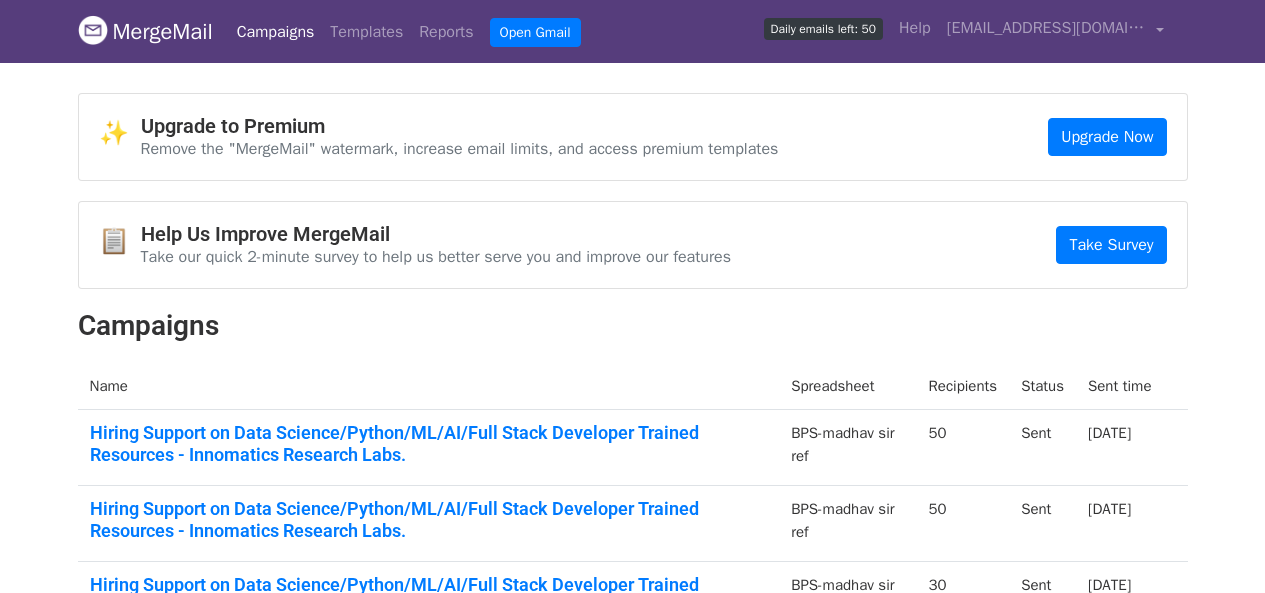 scroll, scrollTop: 0, scrollLeft: 0, axis: both 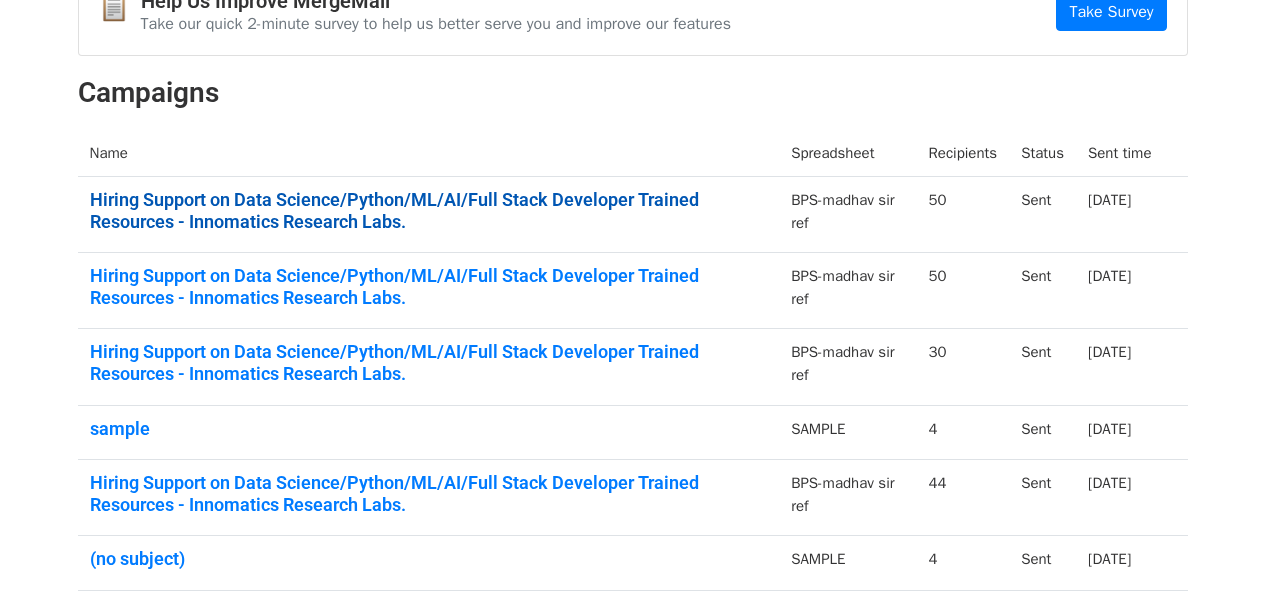 click on "Hiring Support on Data Science/Python/ML/AI/Full Stack Developer Trained Resources - Innomatics Research Labs." at bounding box center (429, 210) 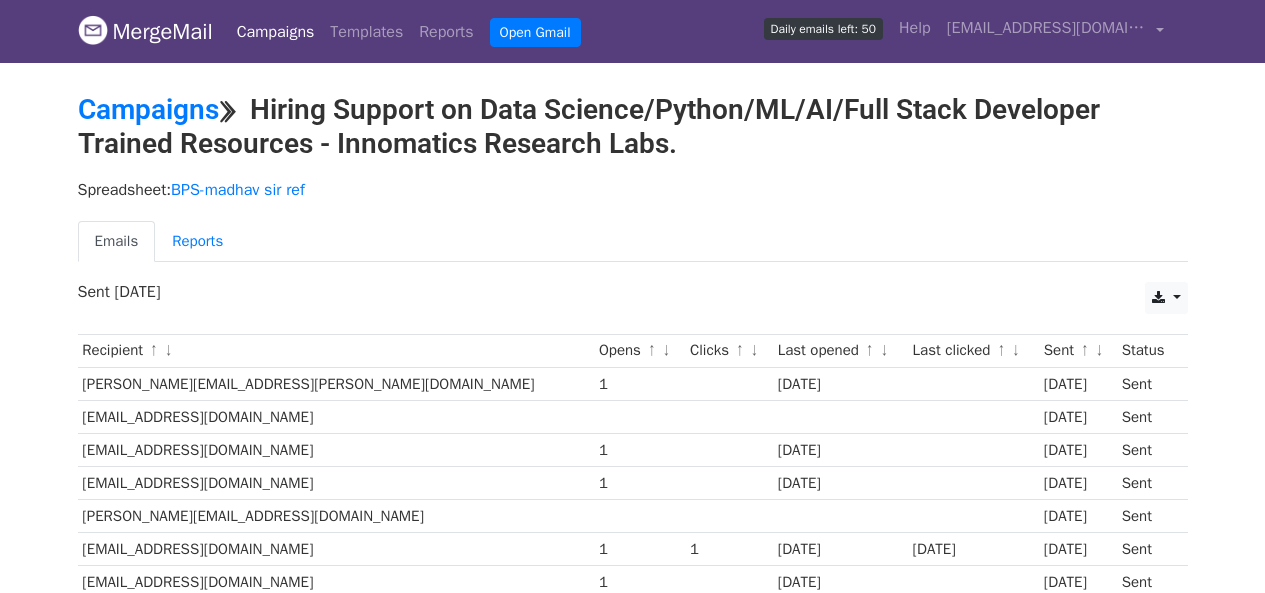 scroll, scrollTop: 0, scrollLeft: 0, axis: both 